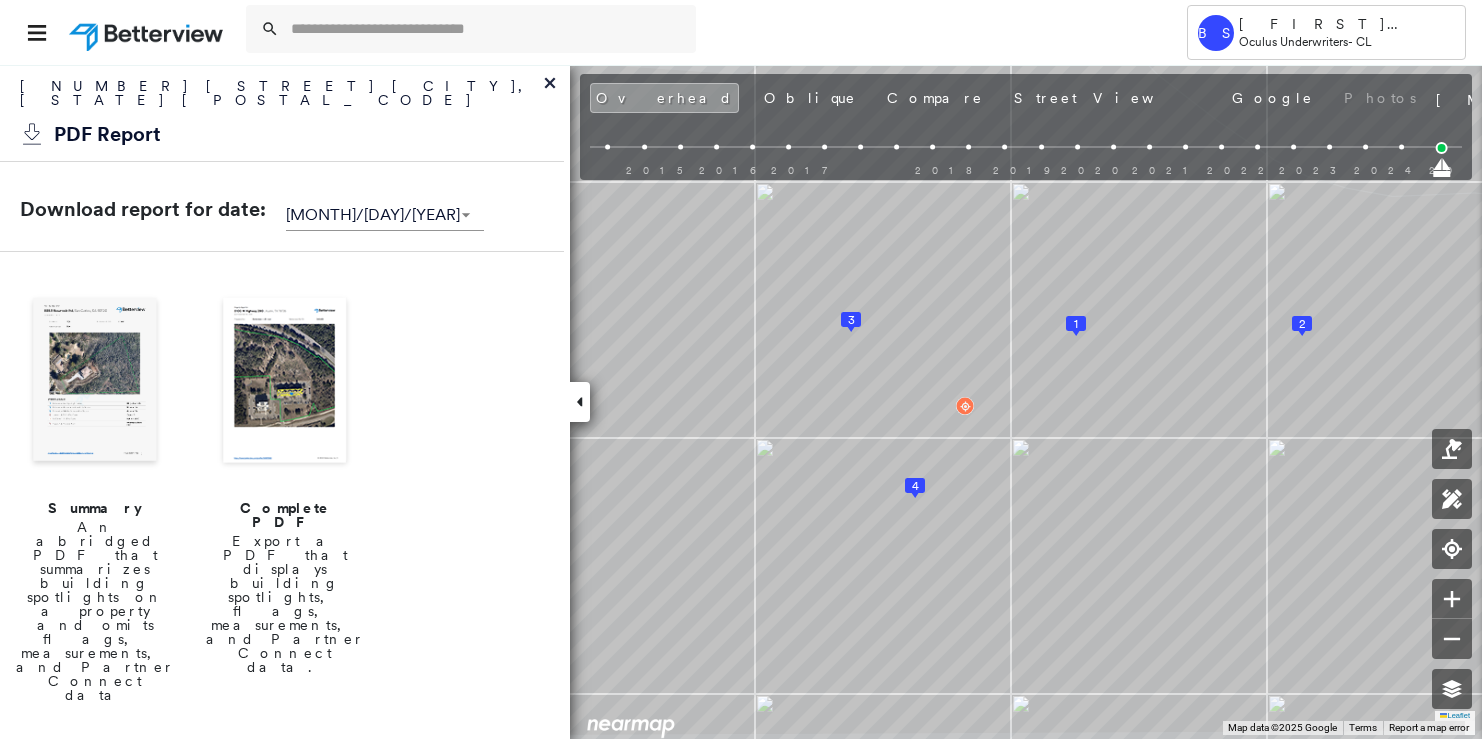 scroll, scrollTop: 0, scrollLeft: 0, axis: both 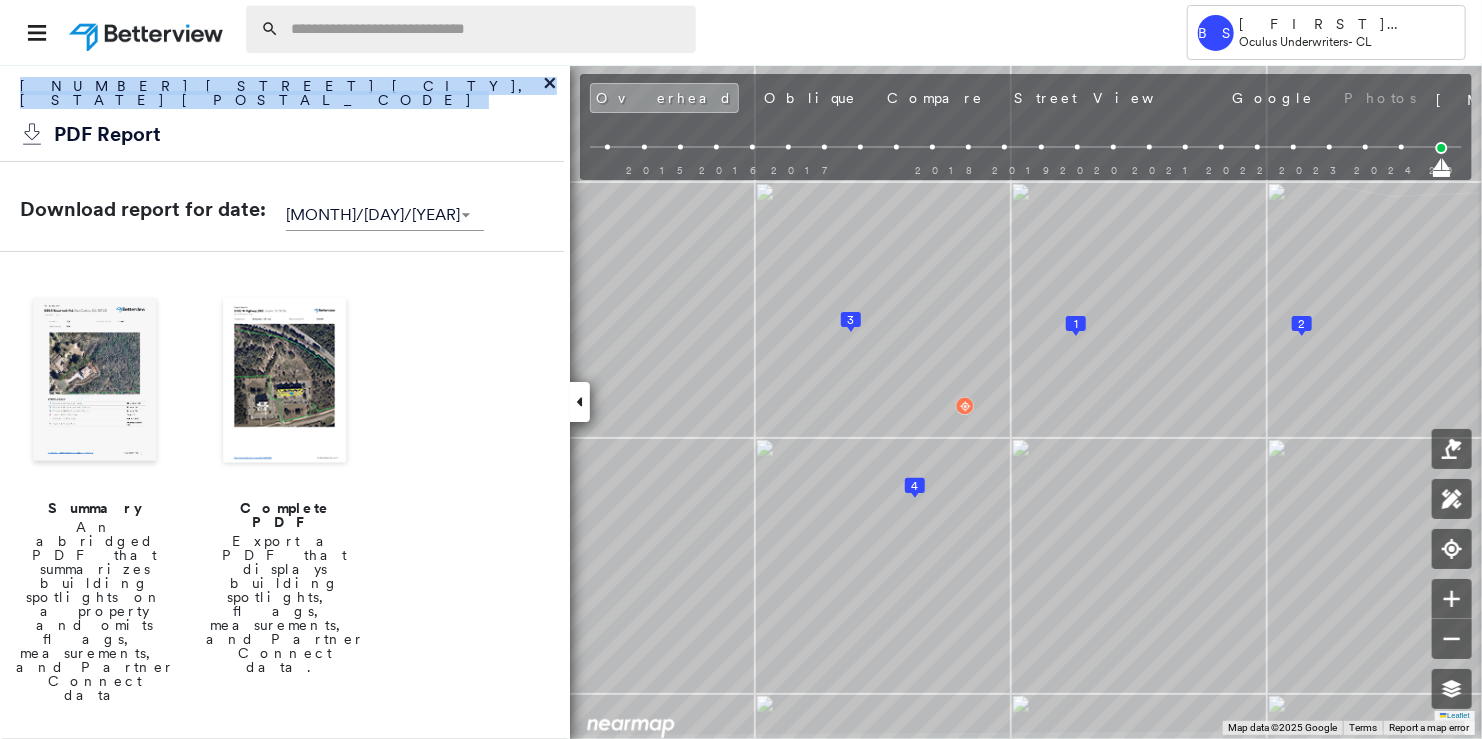 click at bounding box center [487, 29] 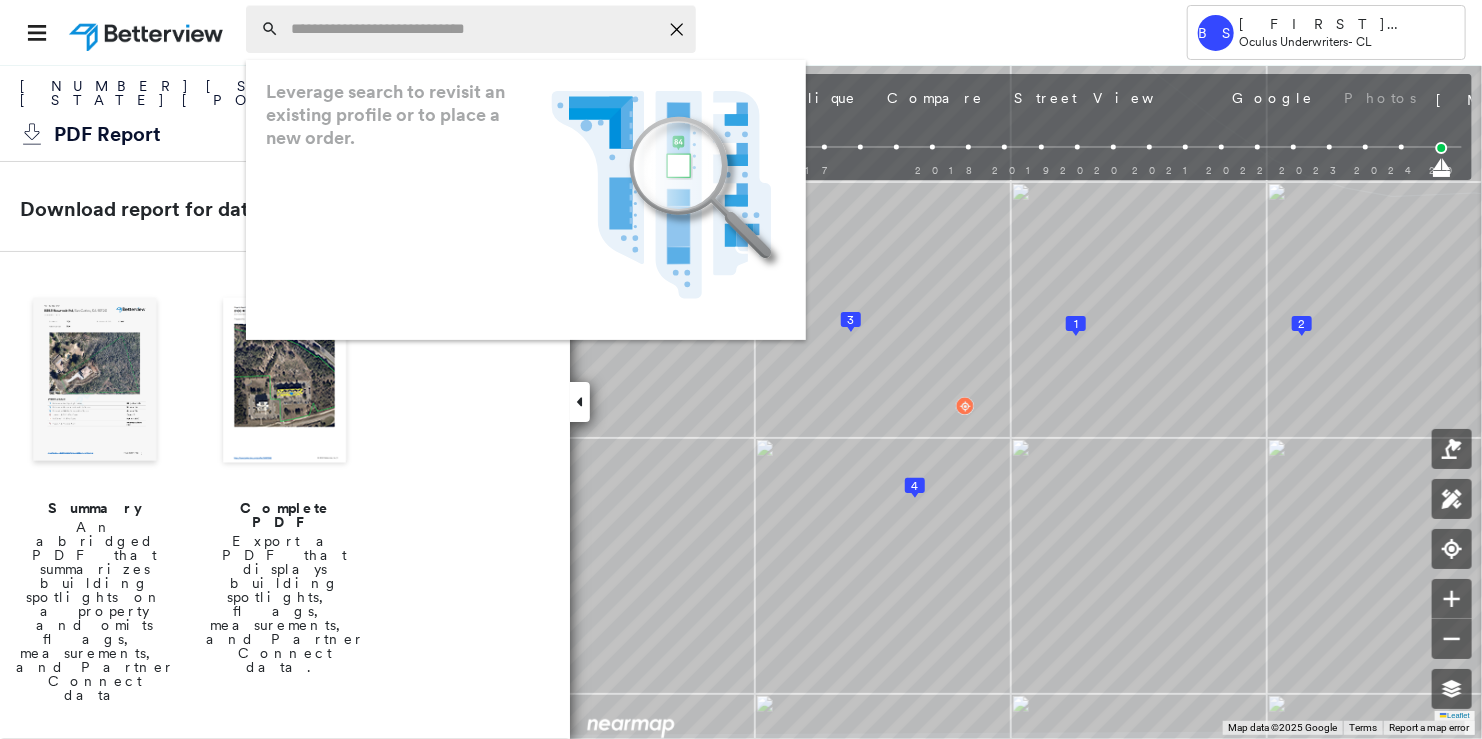 paste on "**********" 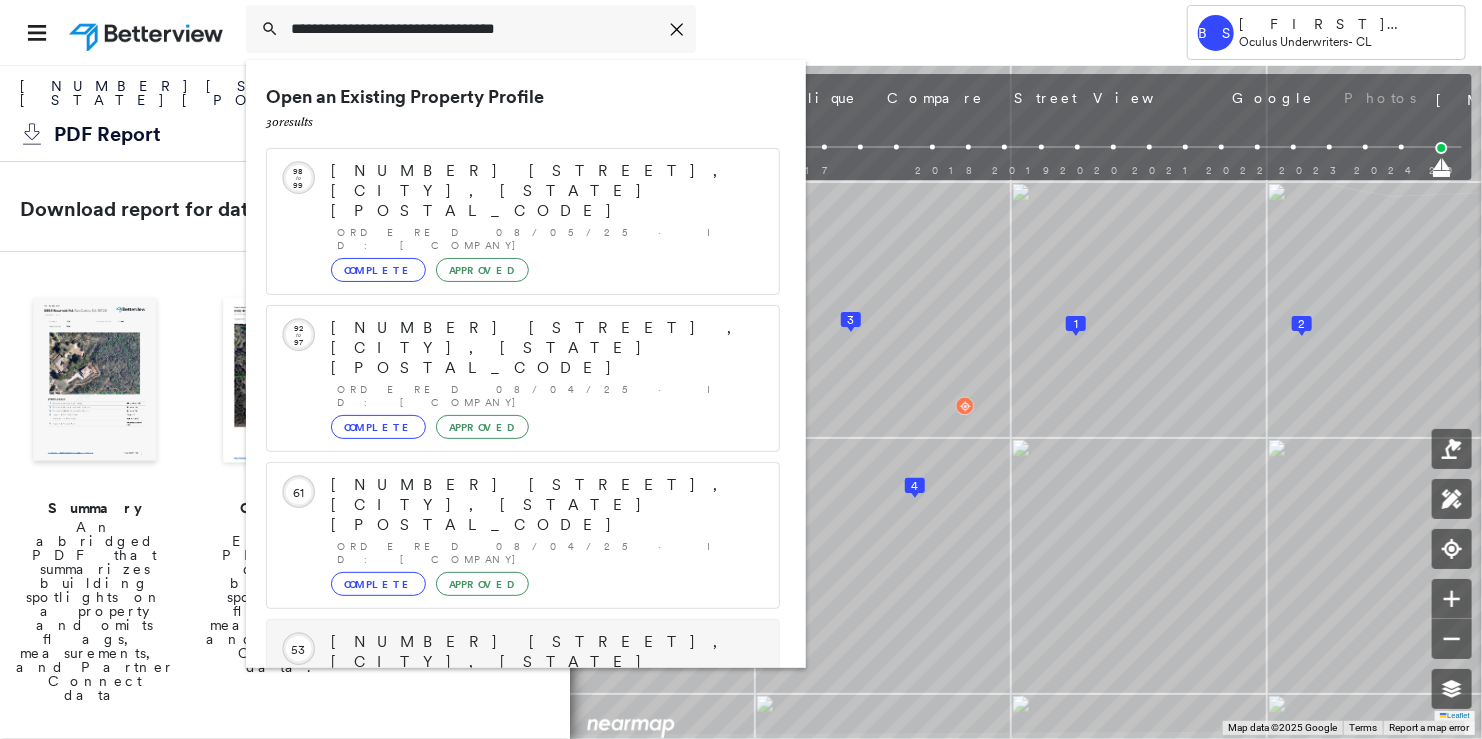 scroll, scrollTop: 247, scrollLeft: 0, axis: vertical 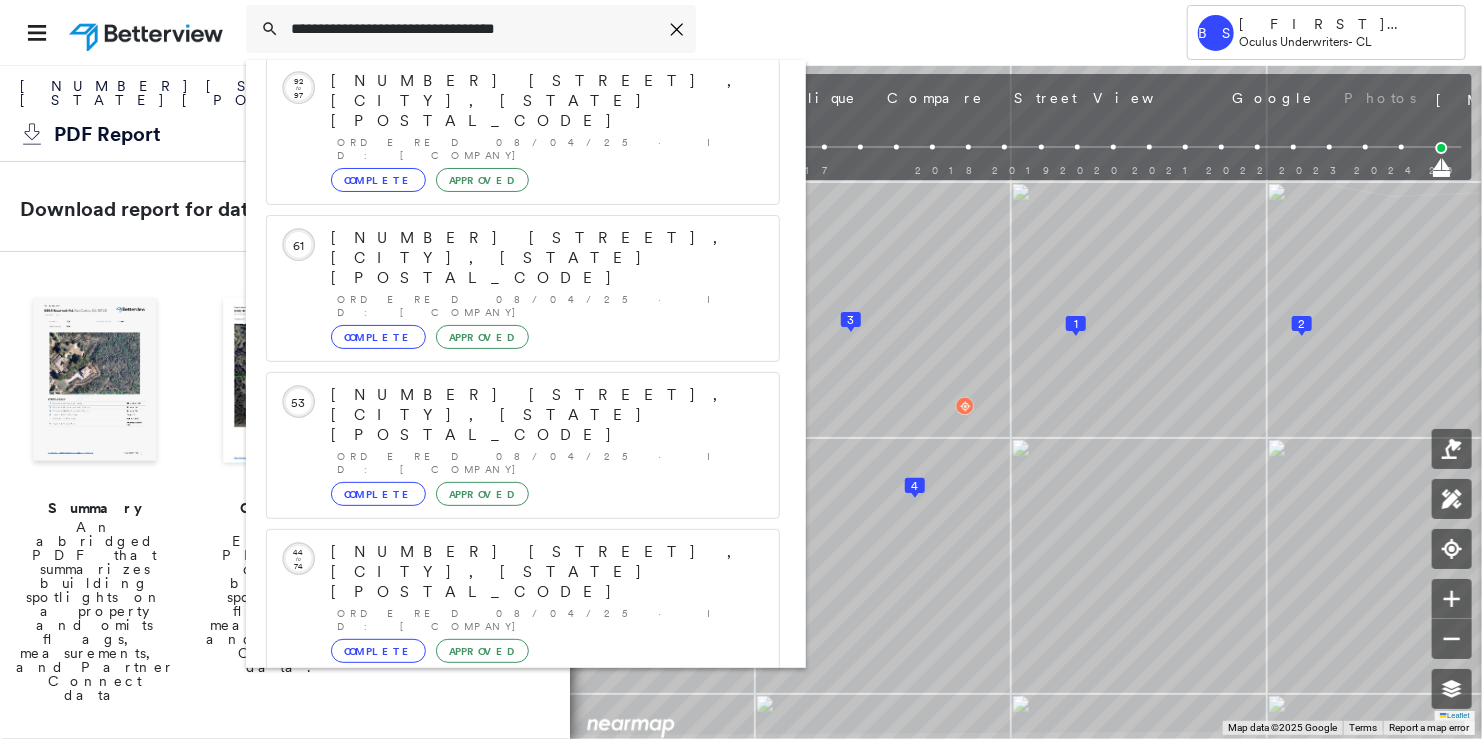 type on "**********" 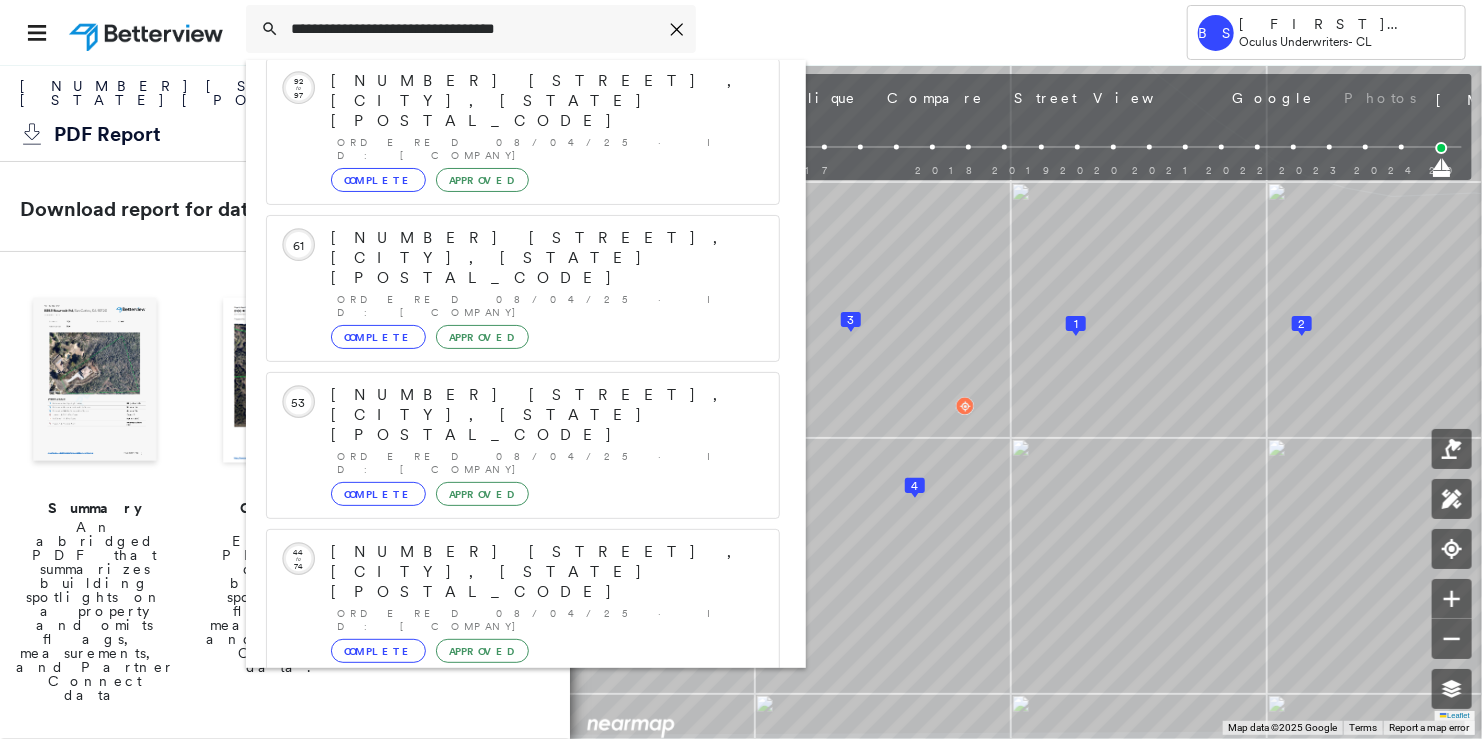 click 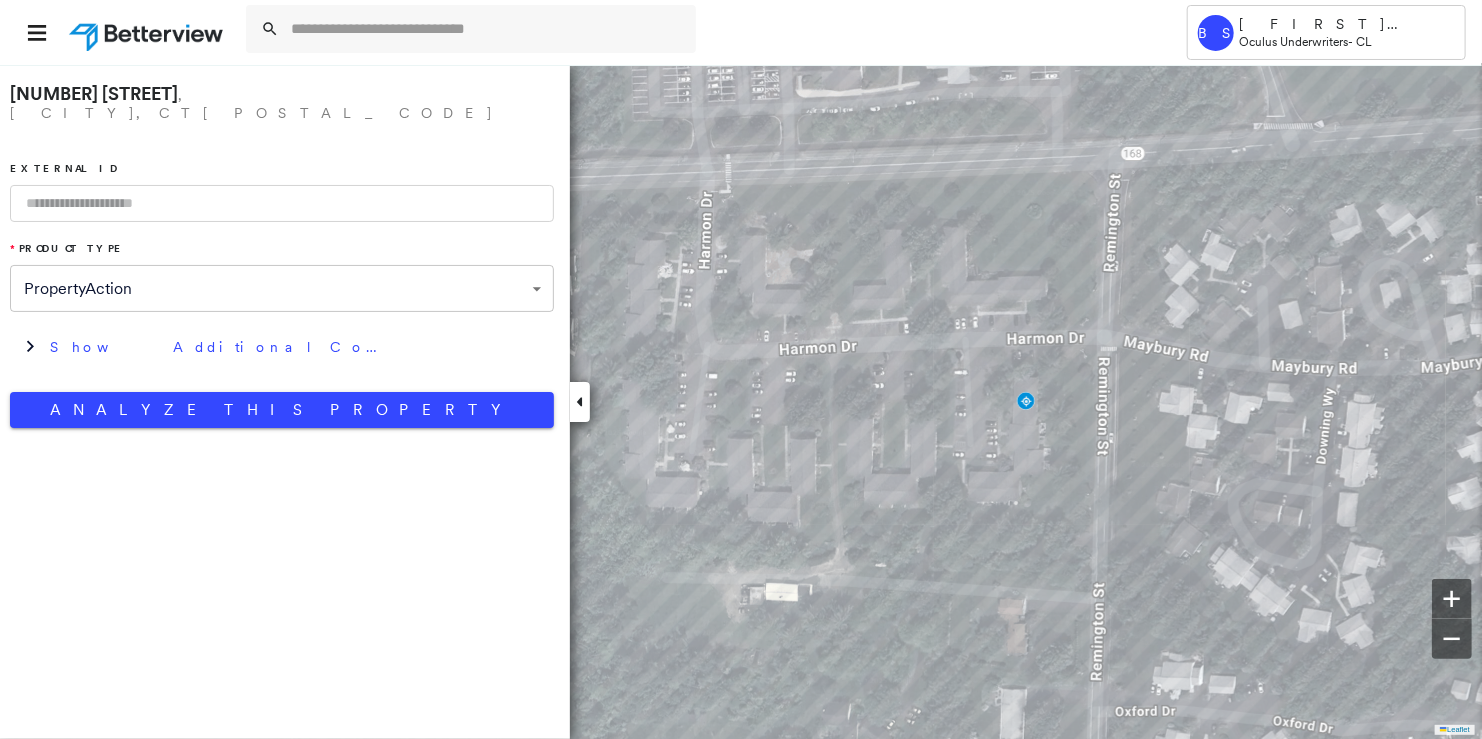 click at bounding box center [282, 203] 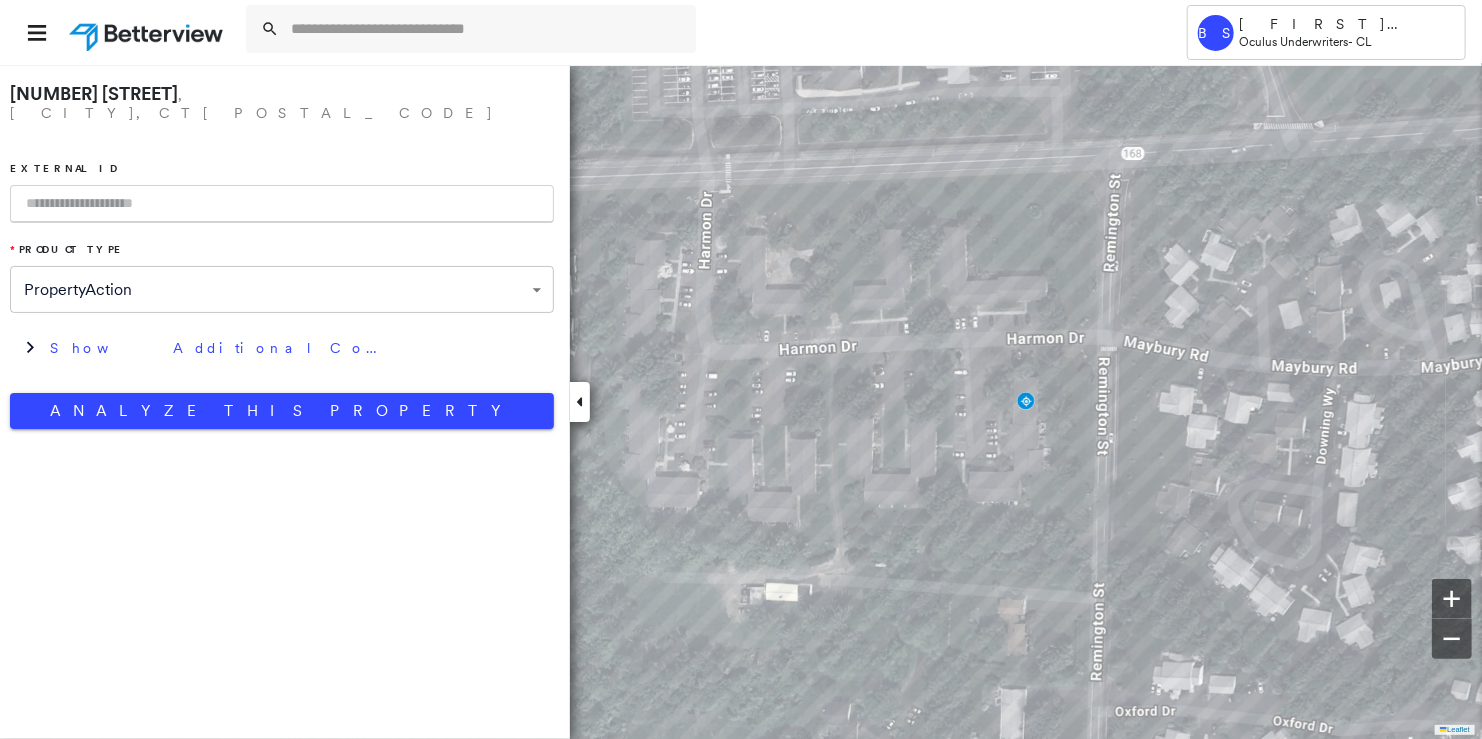 click at bounding box center (282, 204) 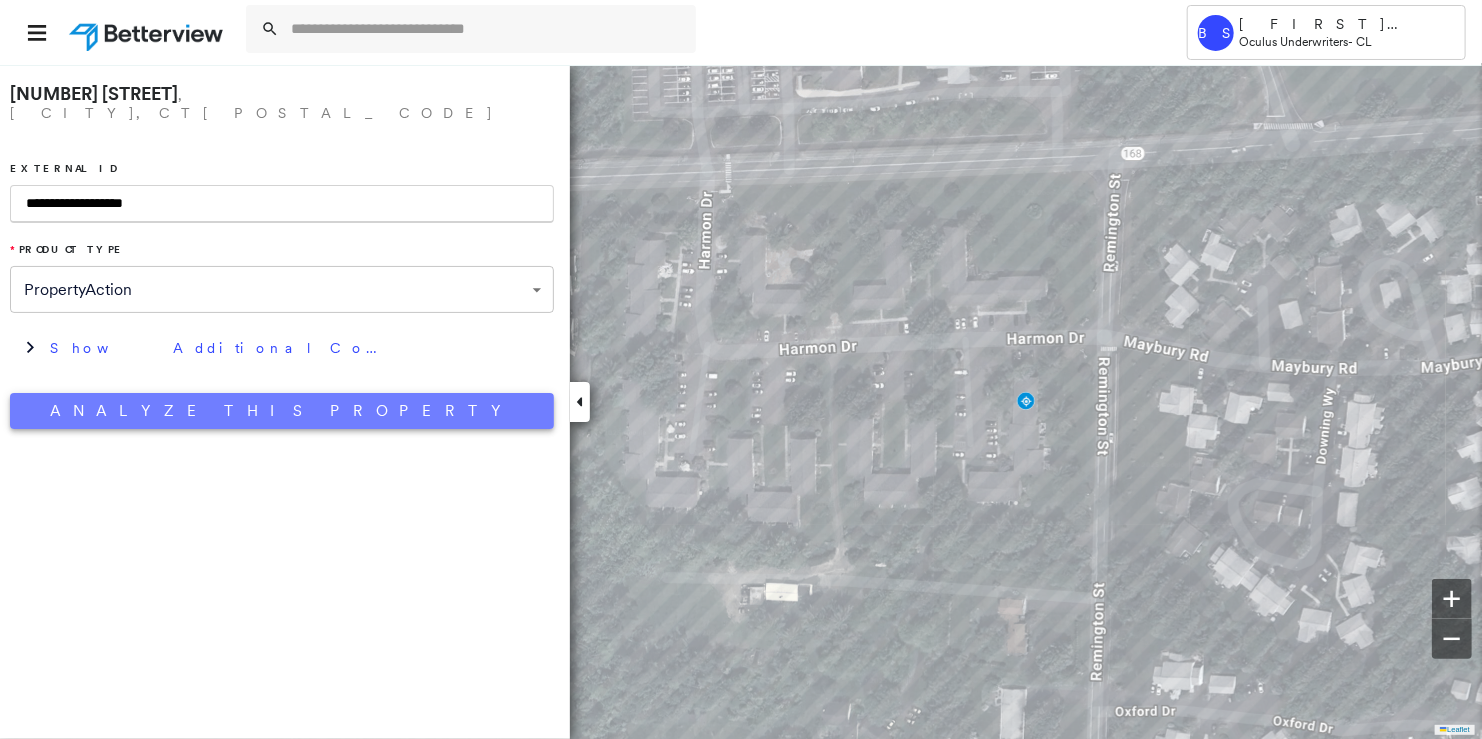 type on "**********" 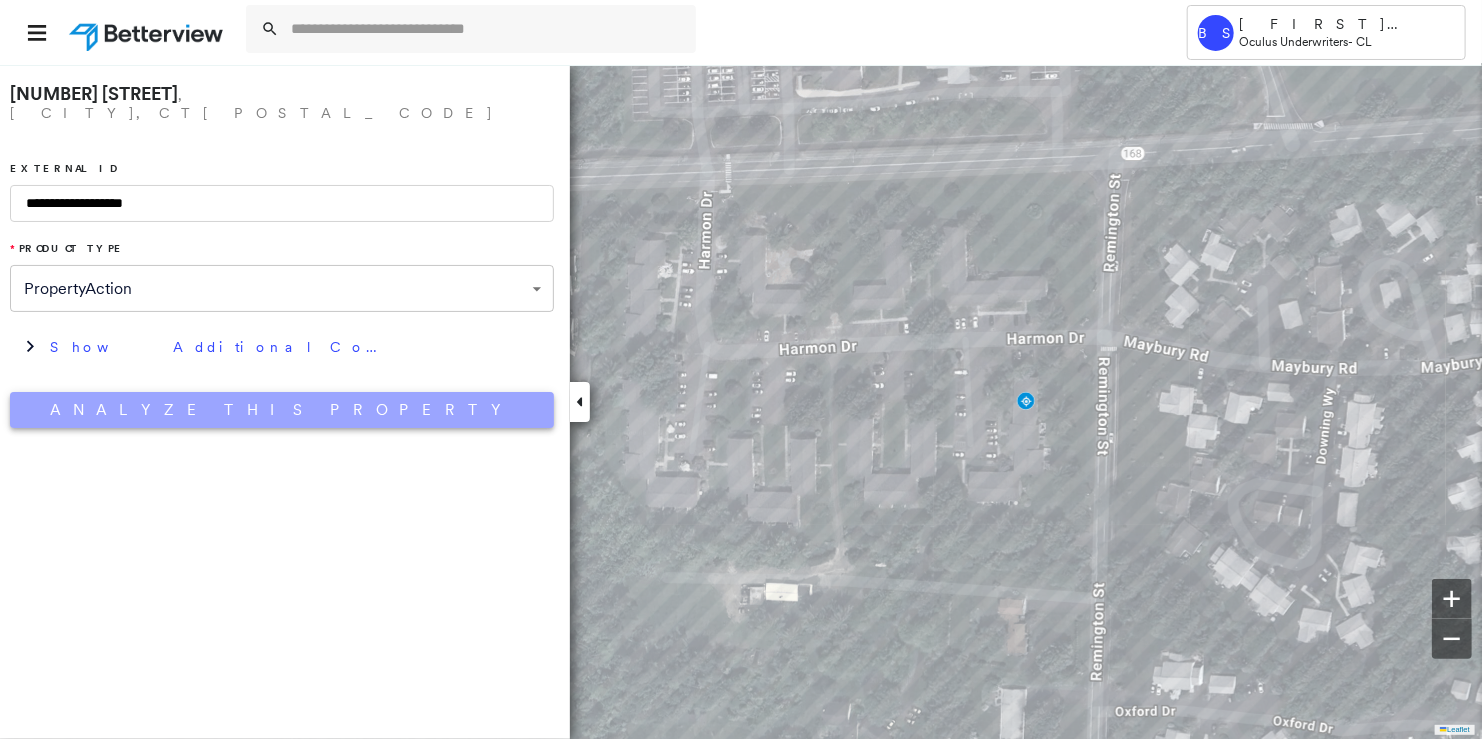 click on "Analyze This Property" at bounding box center (282, 410) 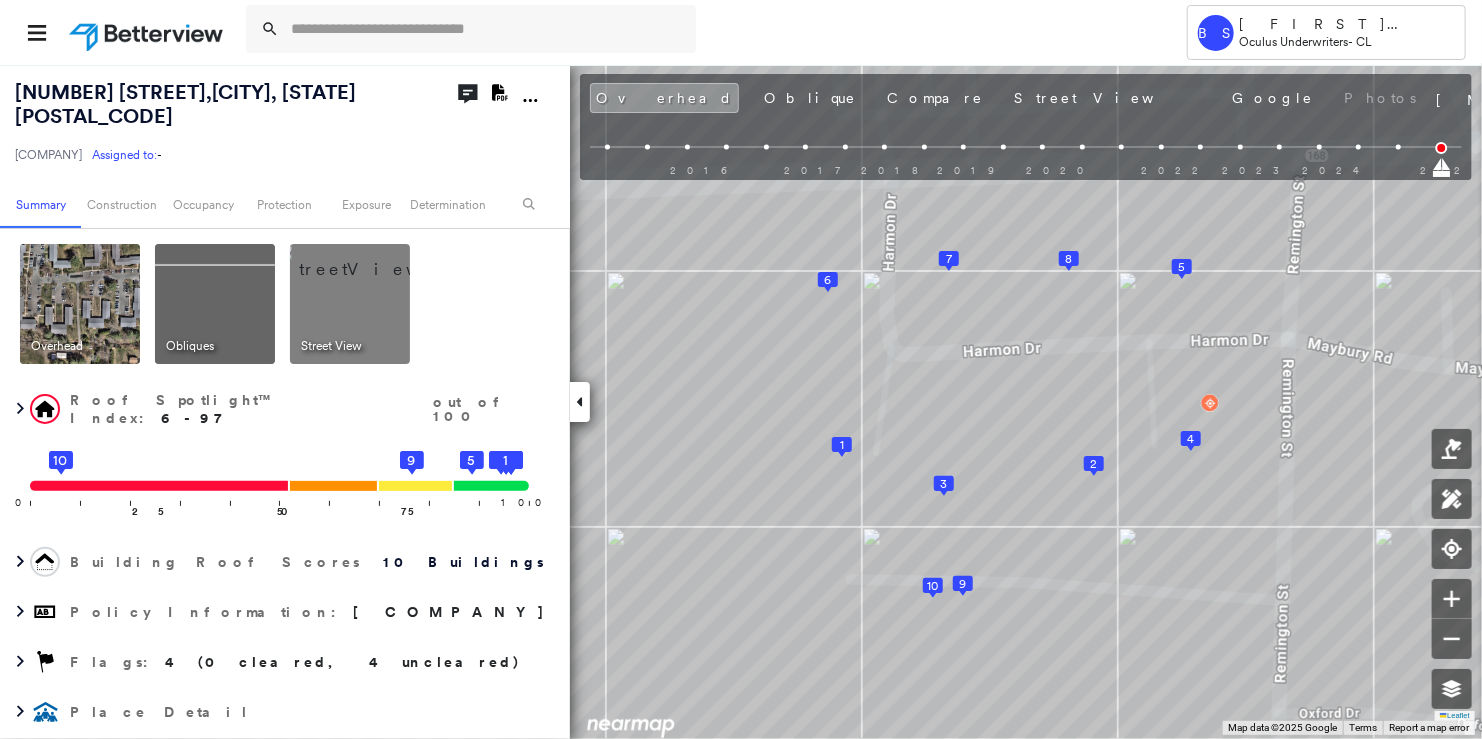 click 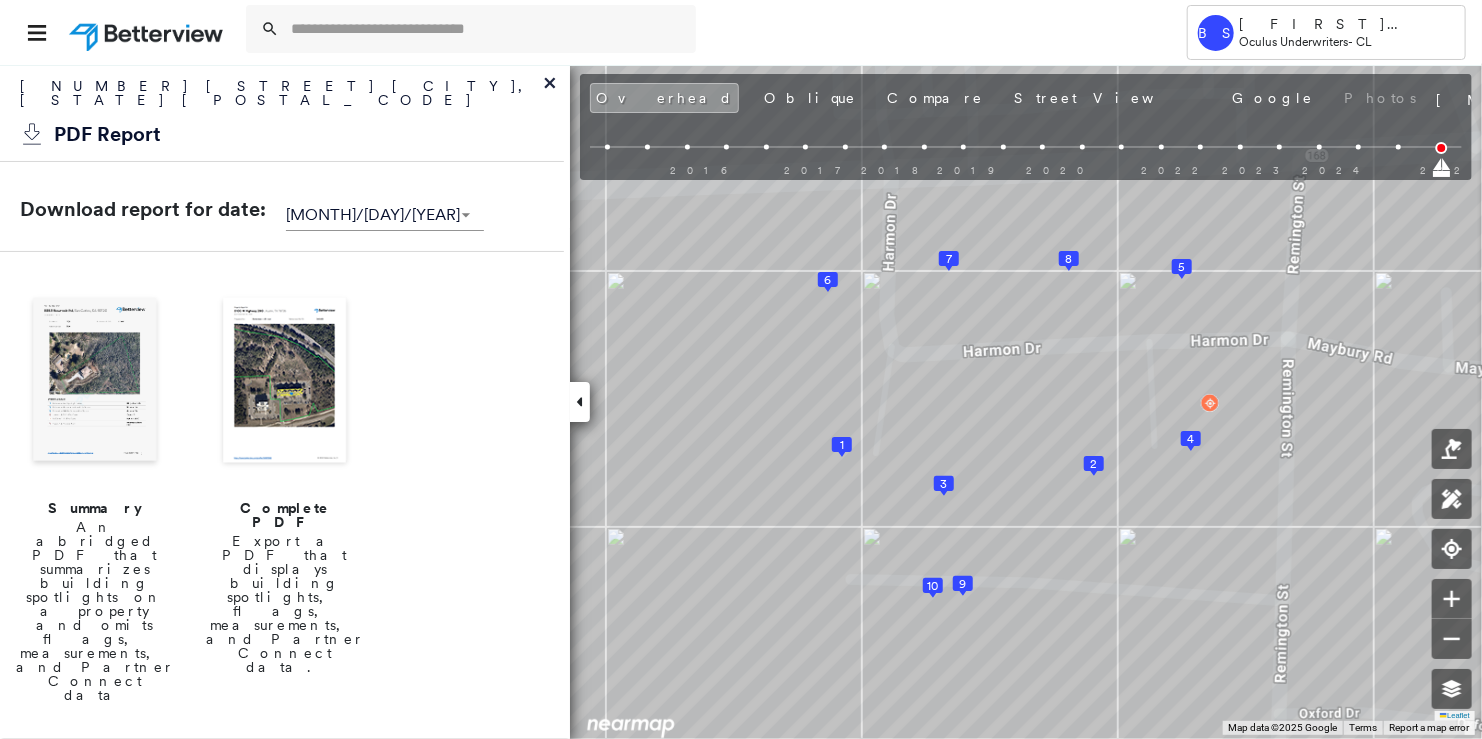 click on "Complete PDF" at bounding box center [285, 515] 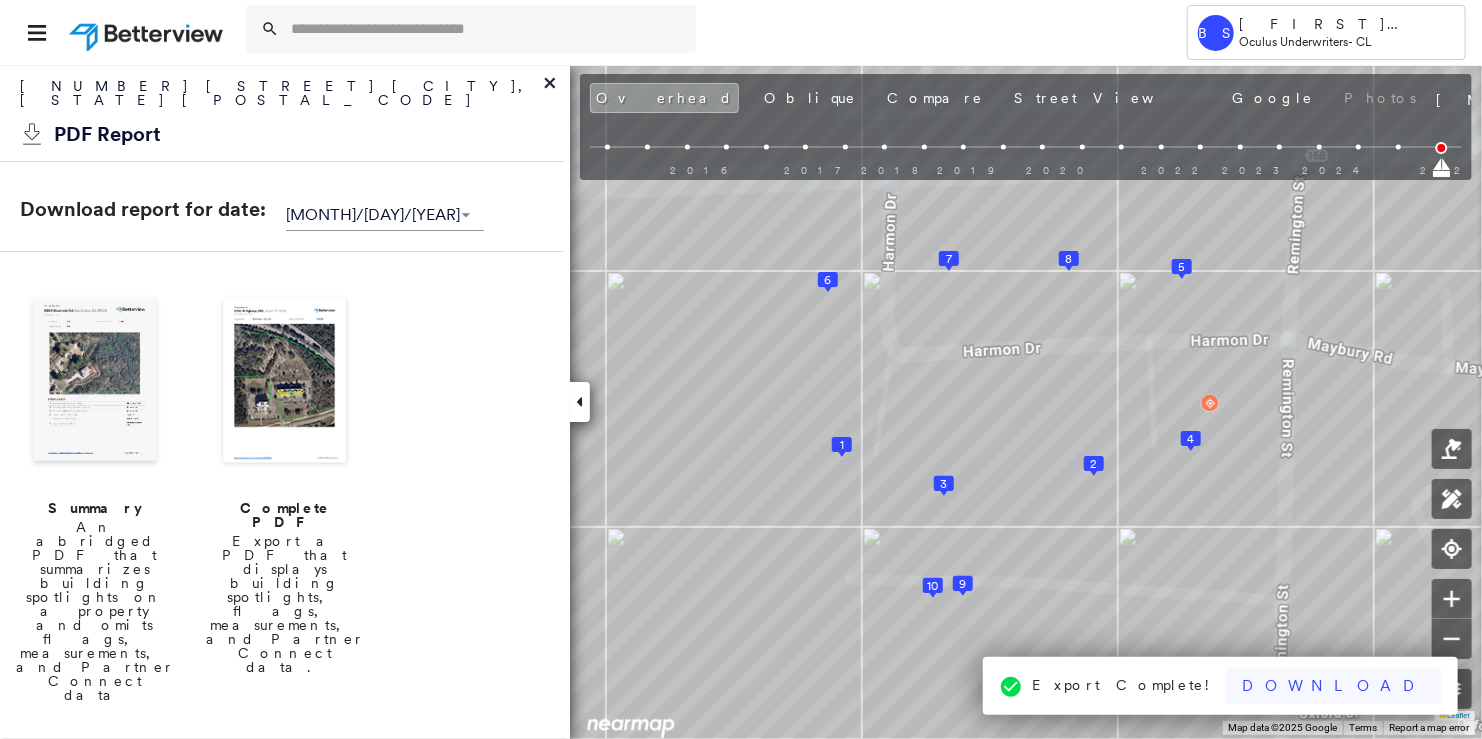 click on "Download" at bounding box center [1334, 686] 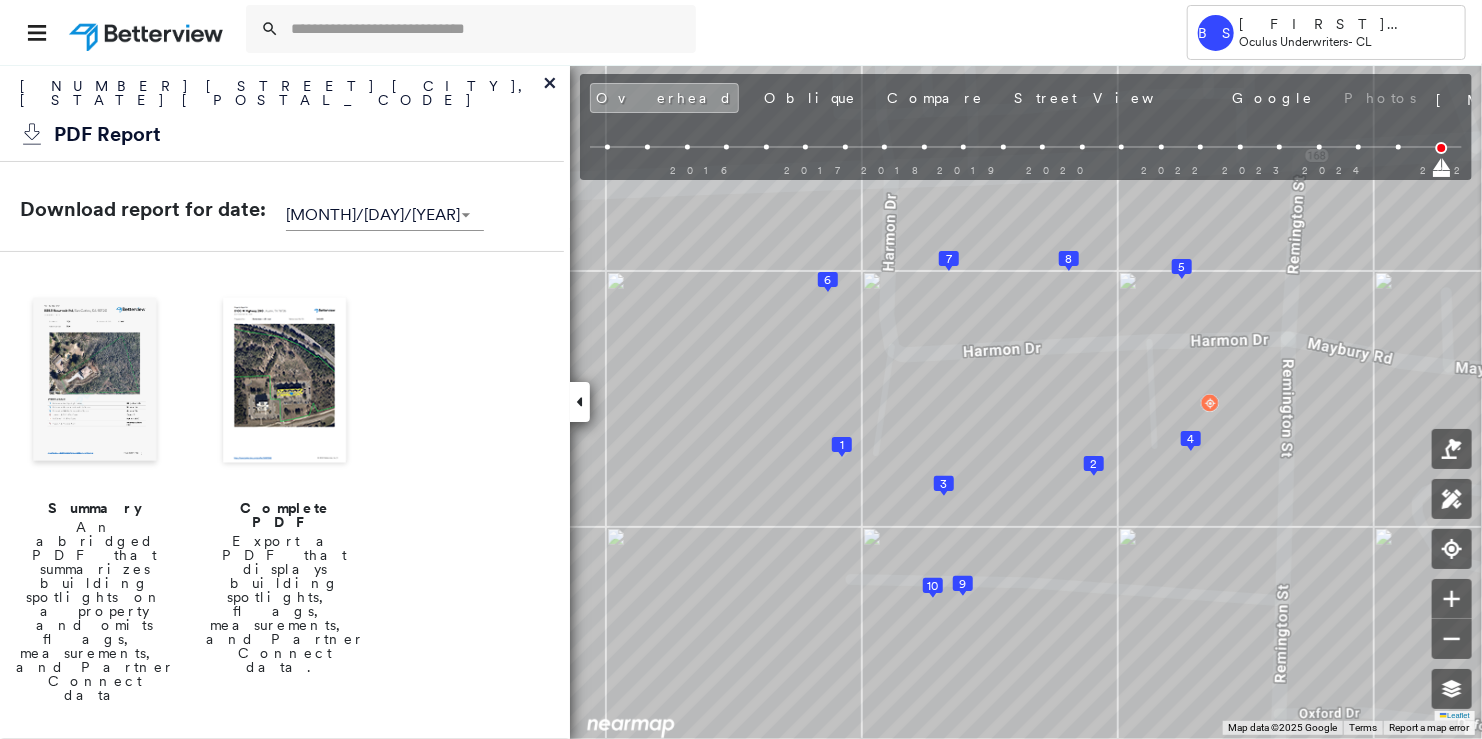 click on "[NUMBER] [STREET]   [CITY], [STATE] [POSTAL_CODE]" at bounding box center (282, 98) 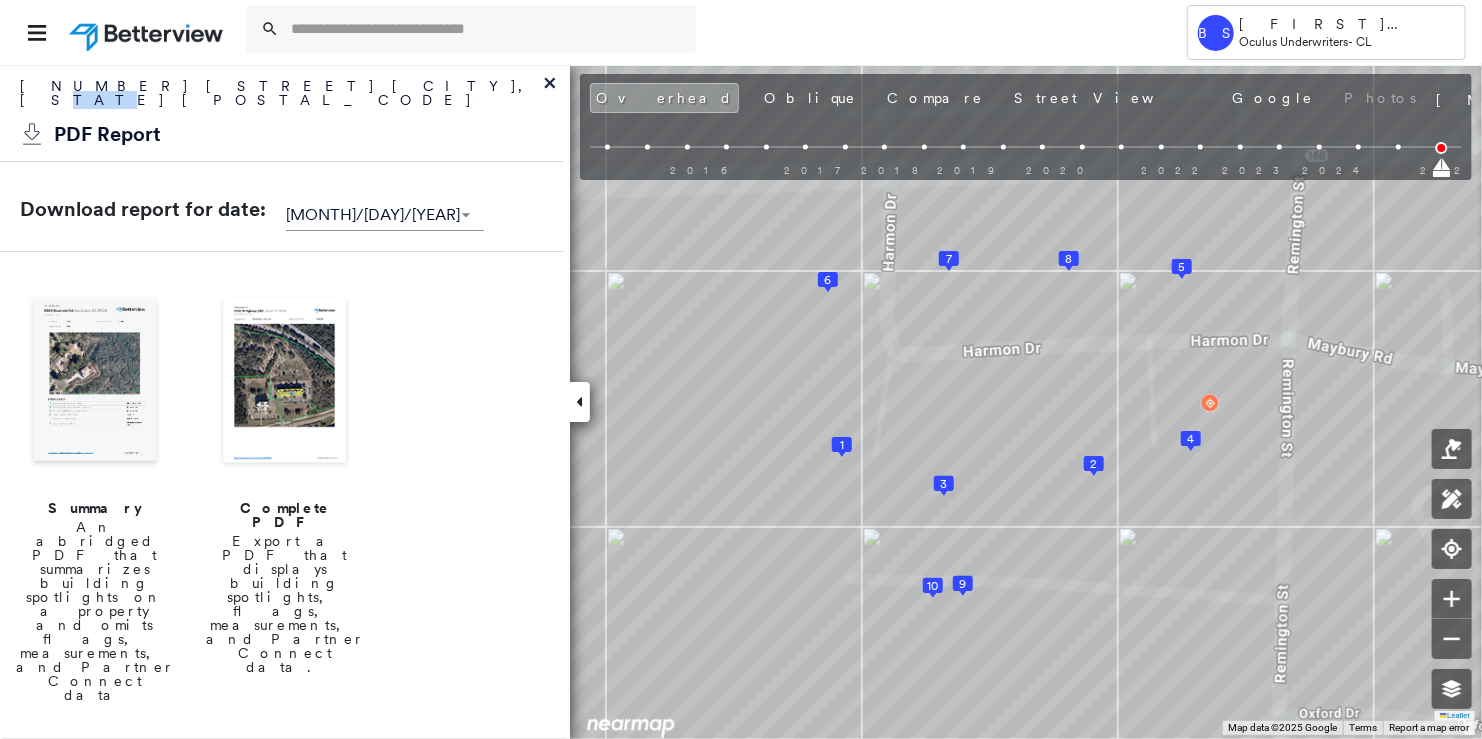 click on "[NUMBER] [STREET]   [CITY], [STATE] [POSTAL_CODE]" at bounding box center [282, 98] 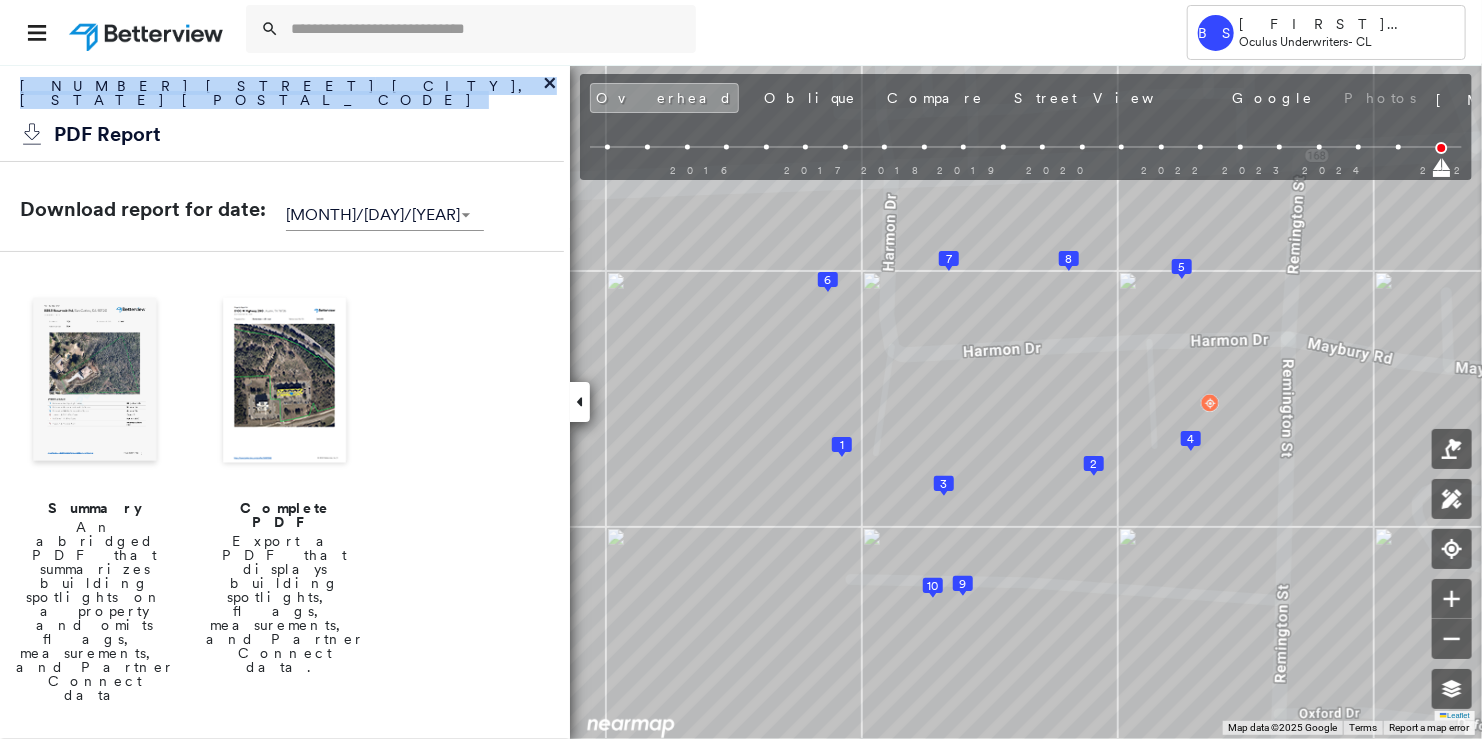 click on "[NUMBER] [STREET]   [CITY], [STATE] [POSTAL_CODE]" at bounding box center [282, 98] 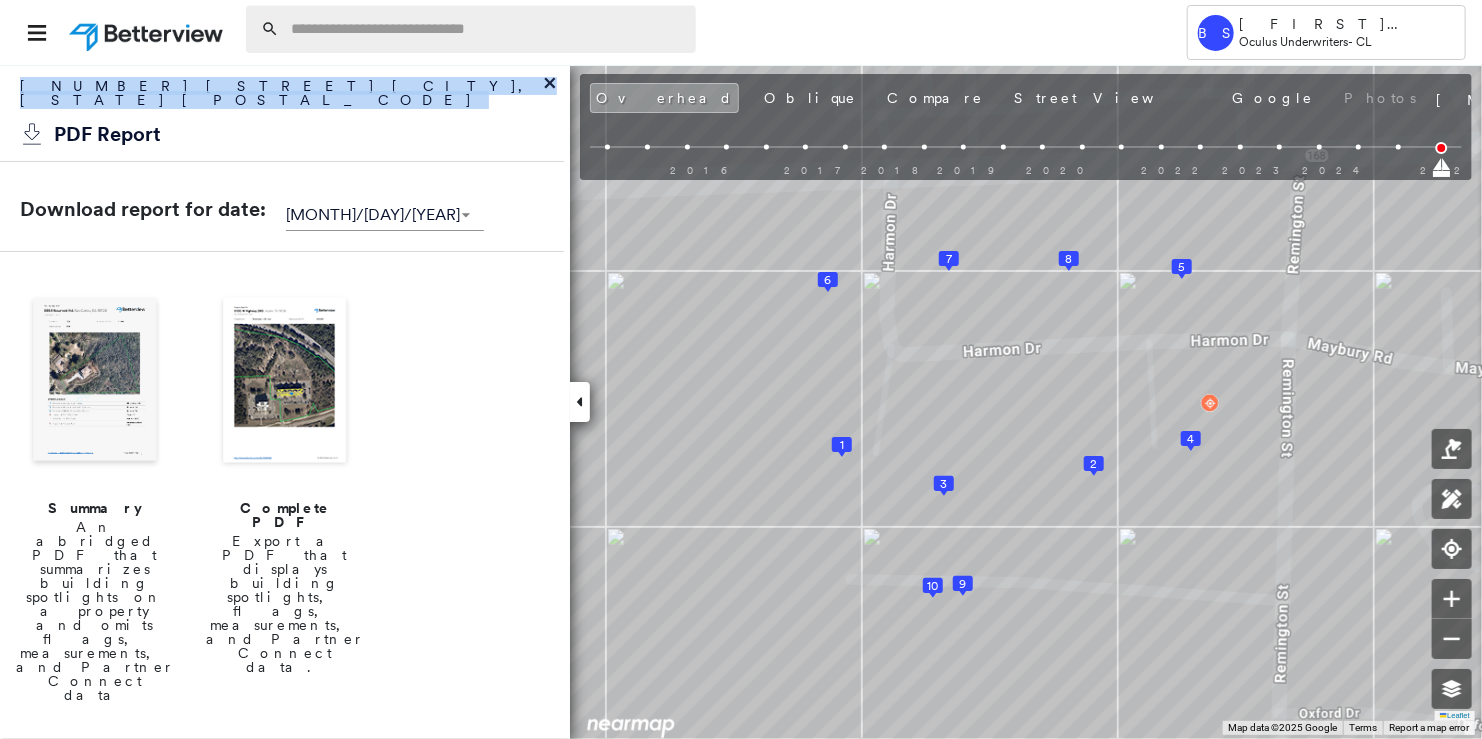 click at bounding box center (487, 29) 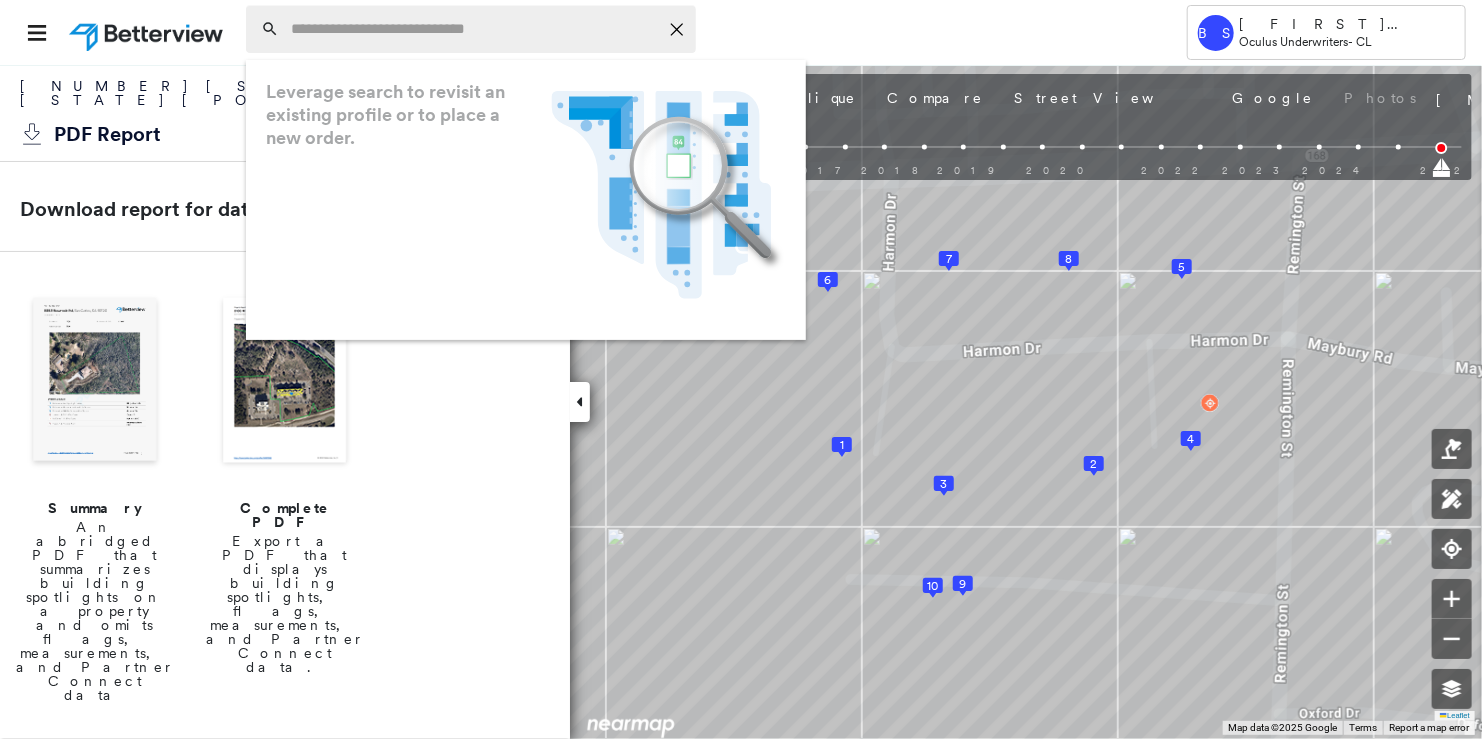 paste on "**********" 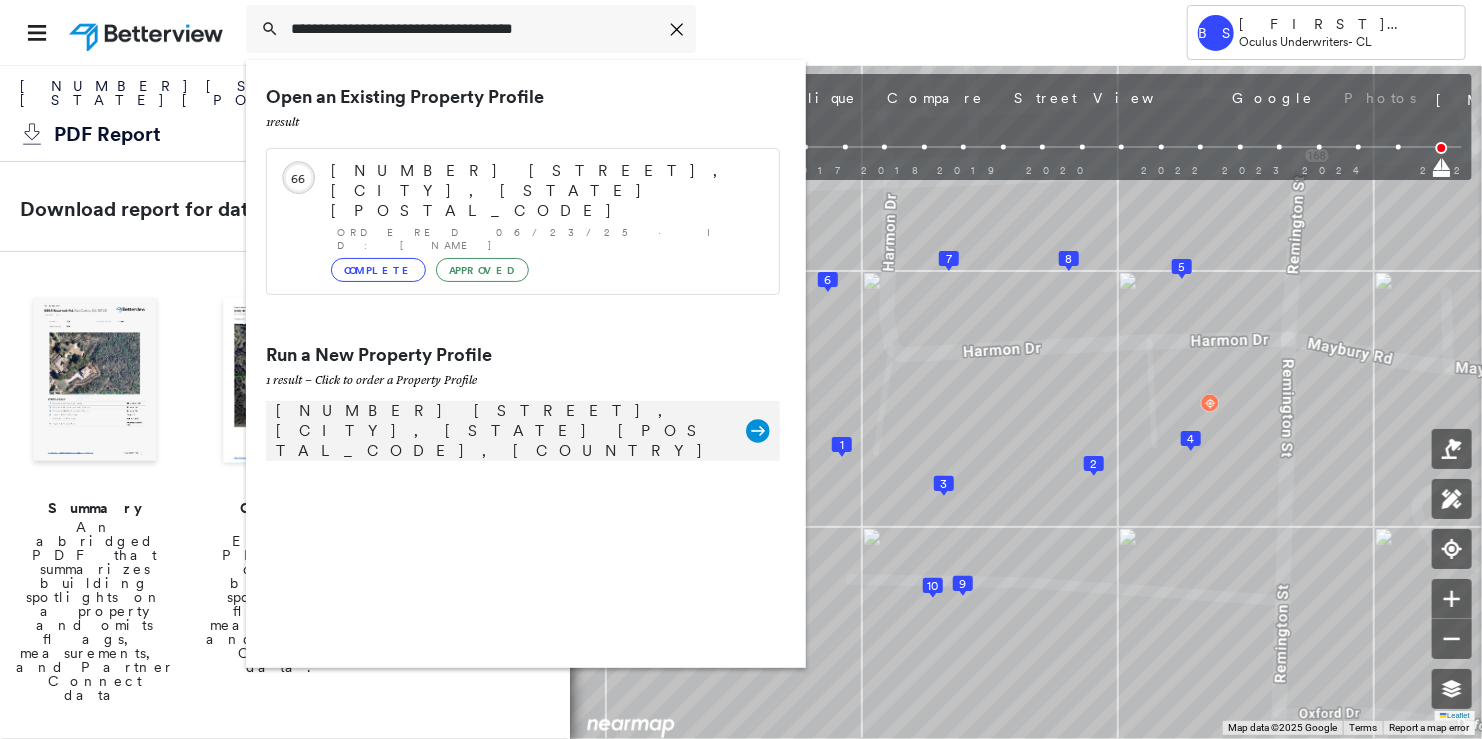 type on "**********" 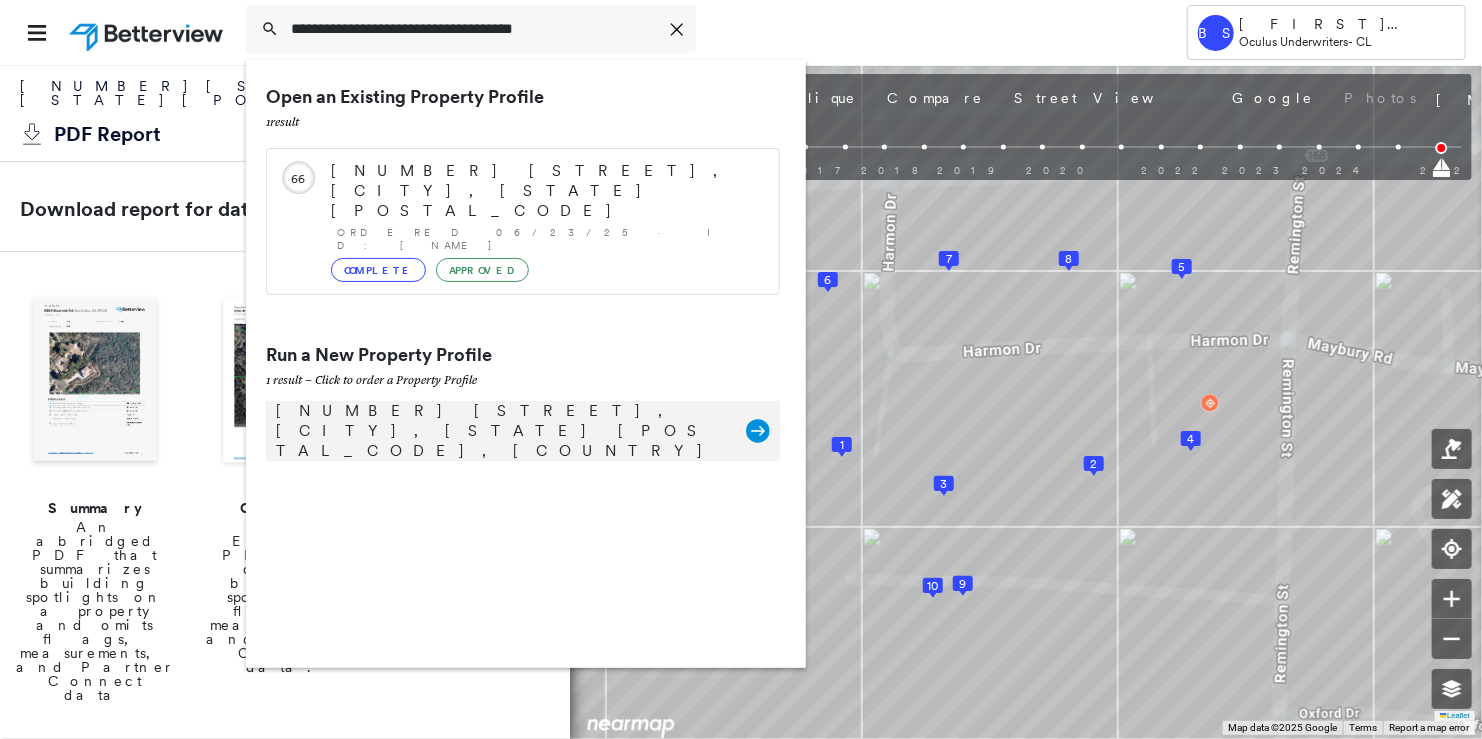 click 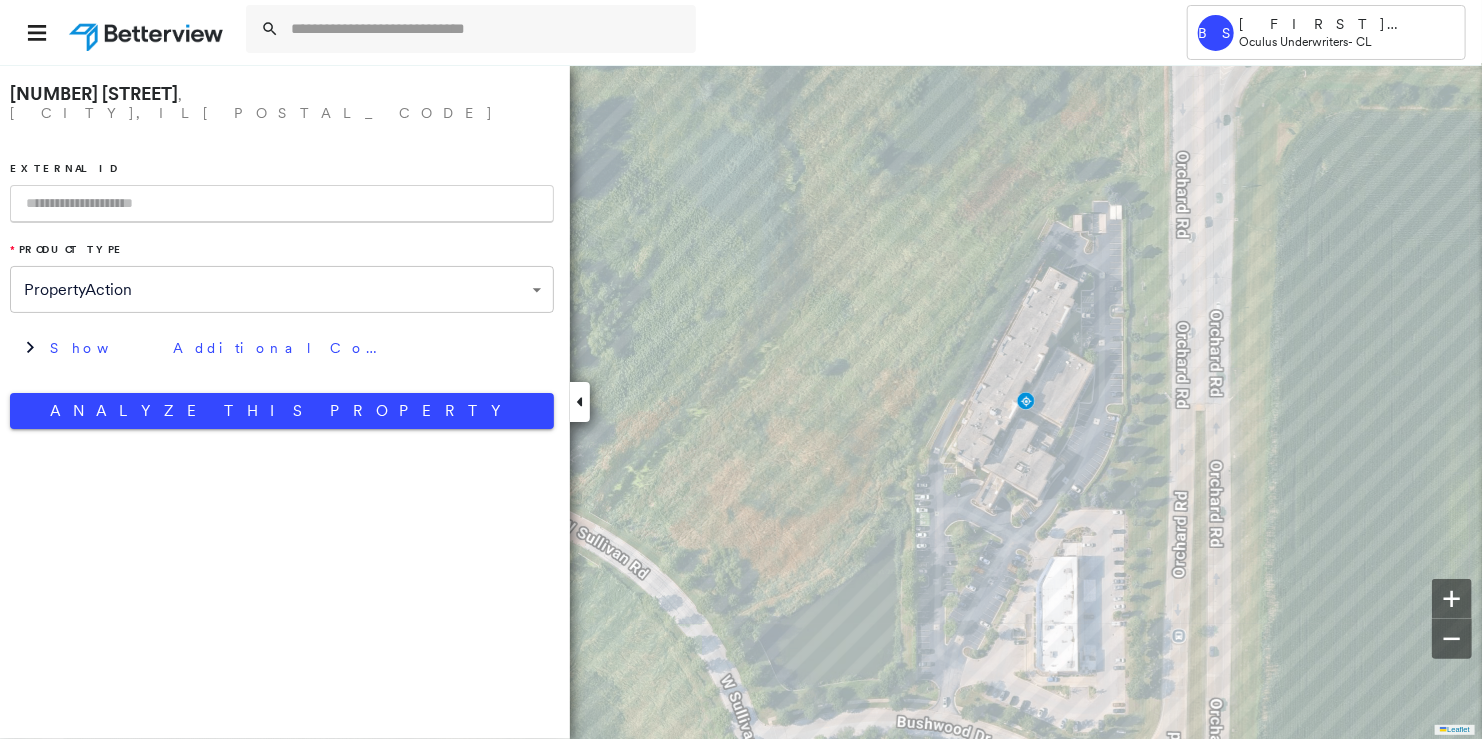 click at bounding box center [282, 204] 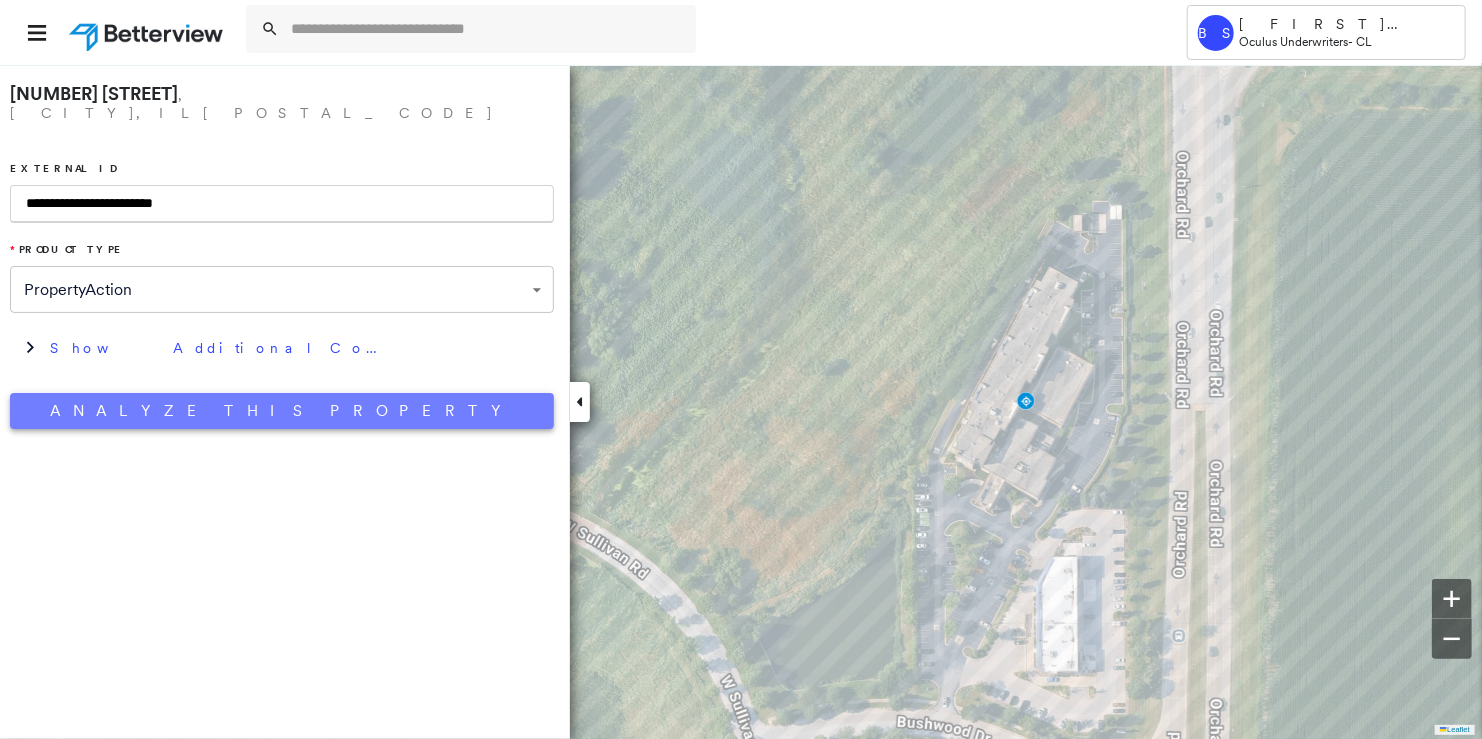 type on "**********" 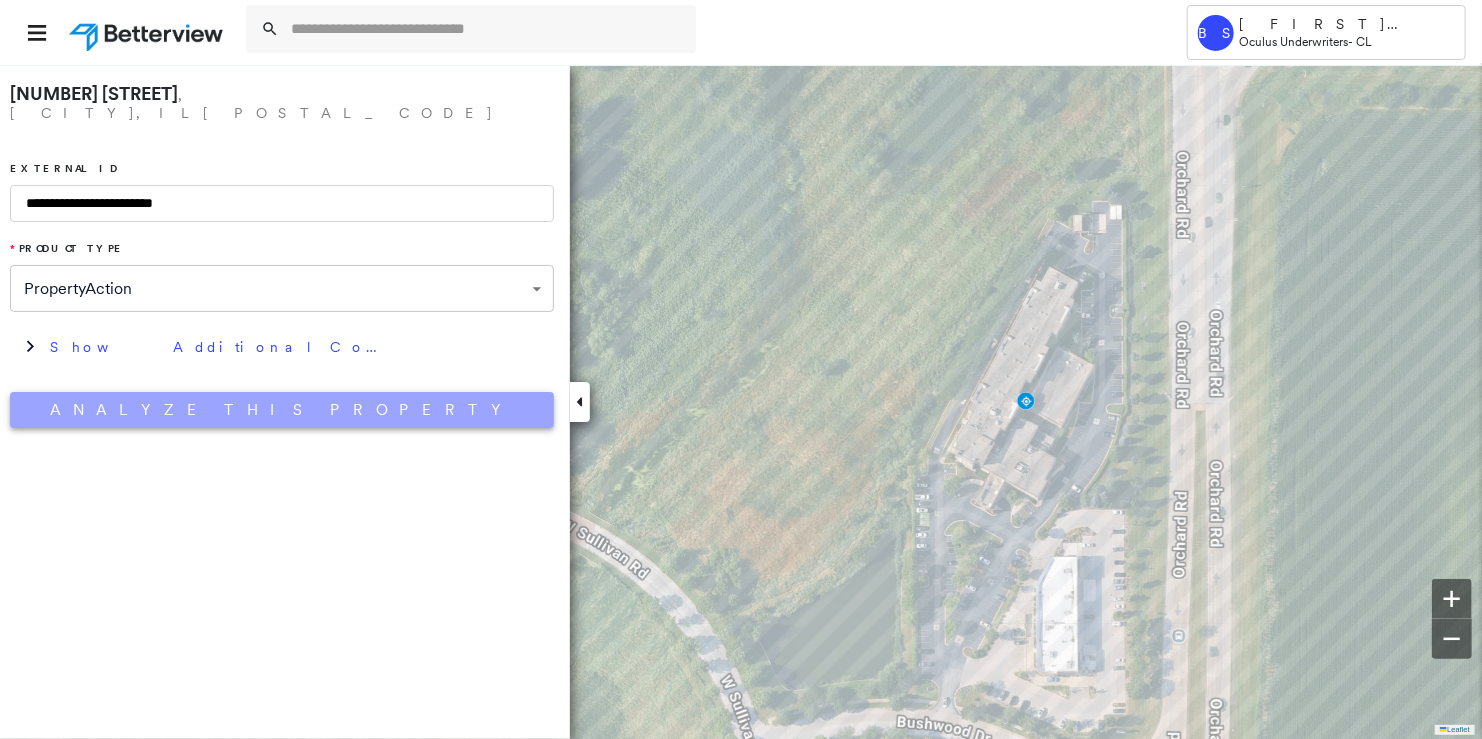 click on "Analyze This Property" at bounding box center [282, 410] 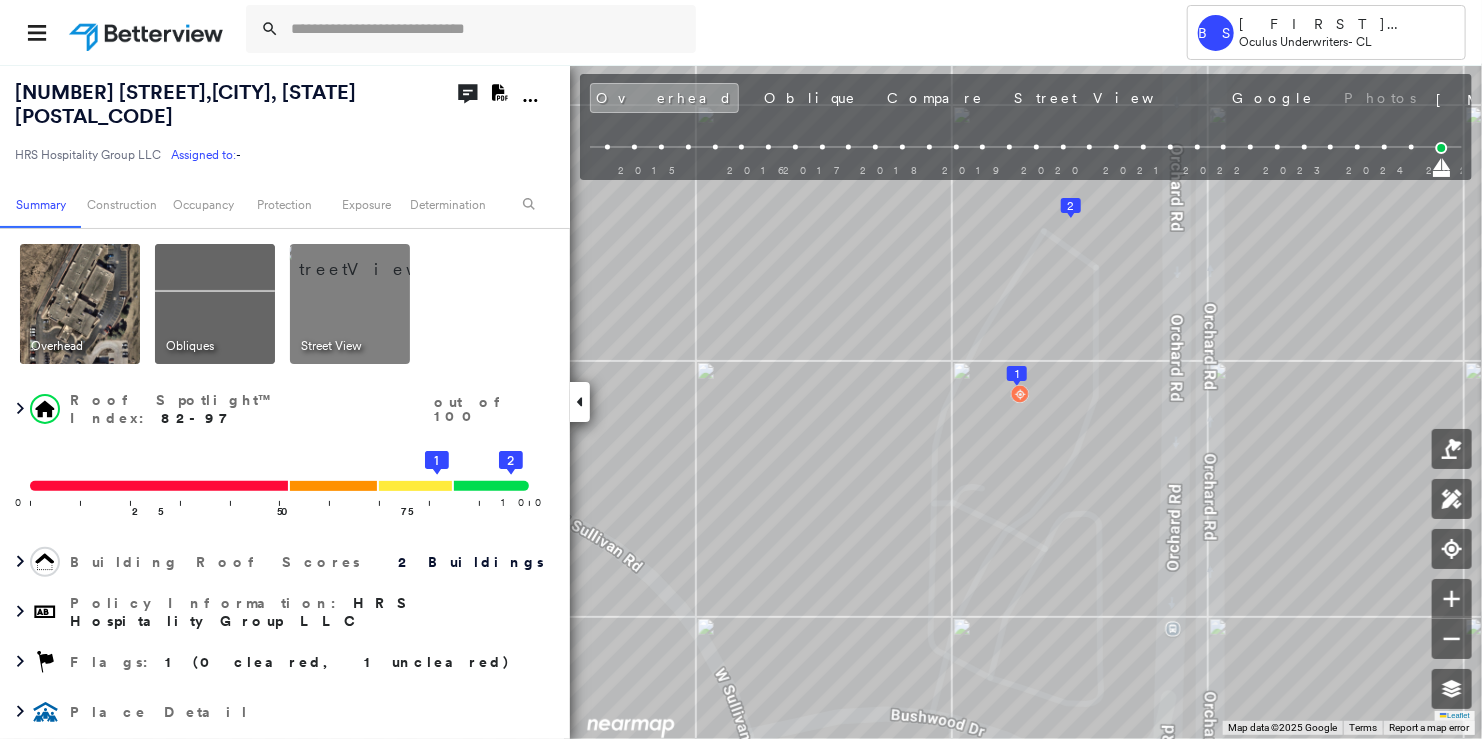 click 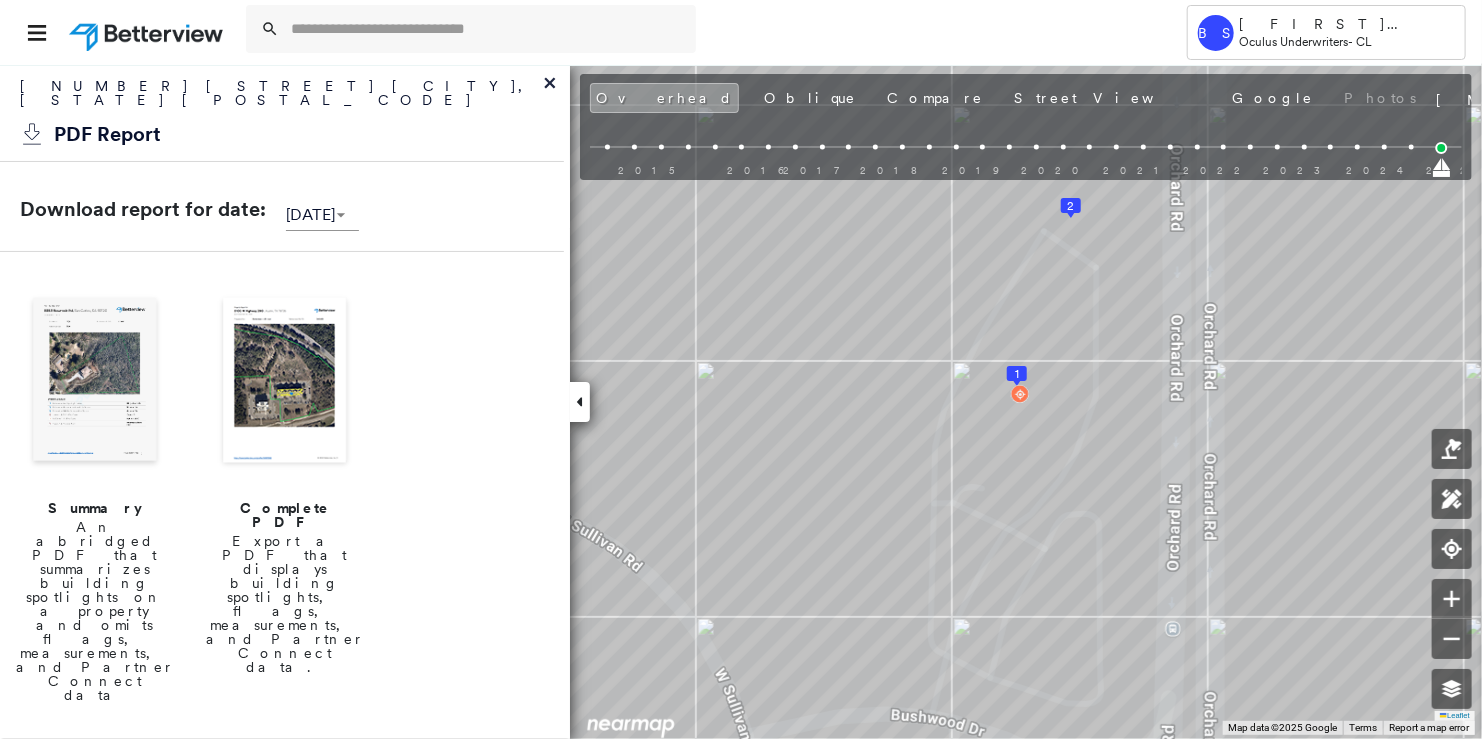 click at bounding box center (285, 382) 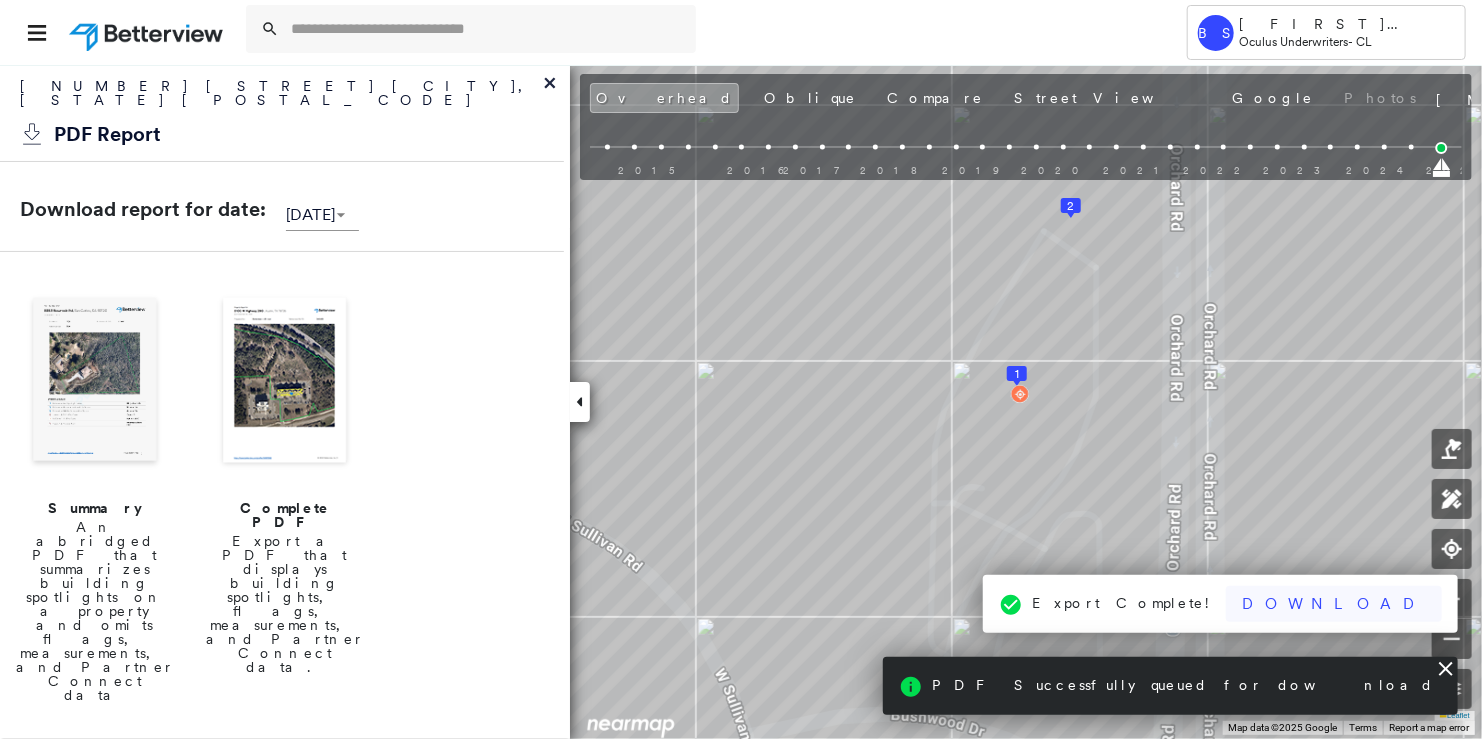 click on "Download" at bounding box center [1334, 604] 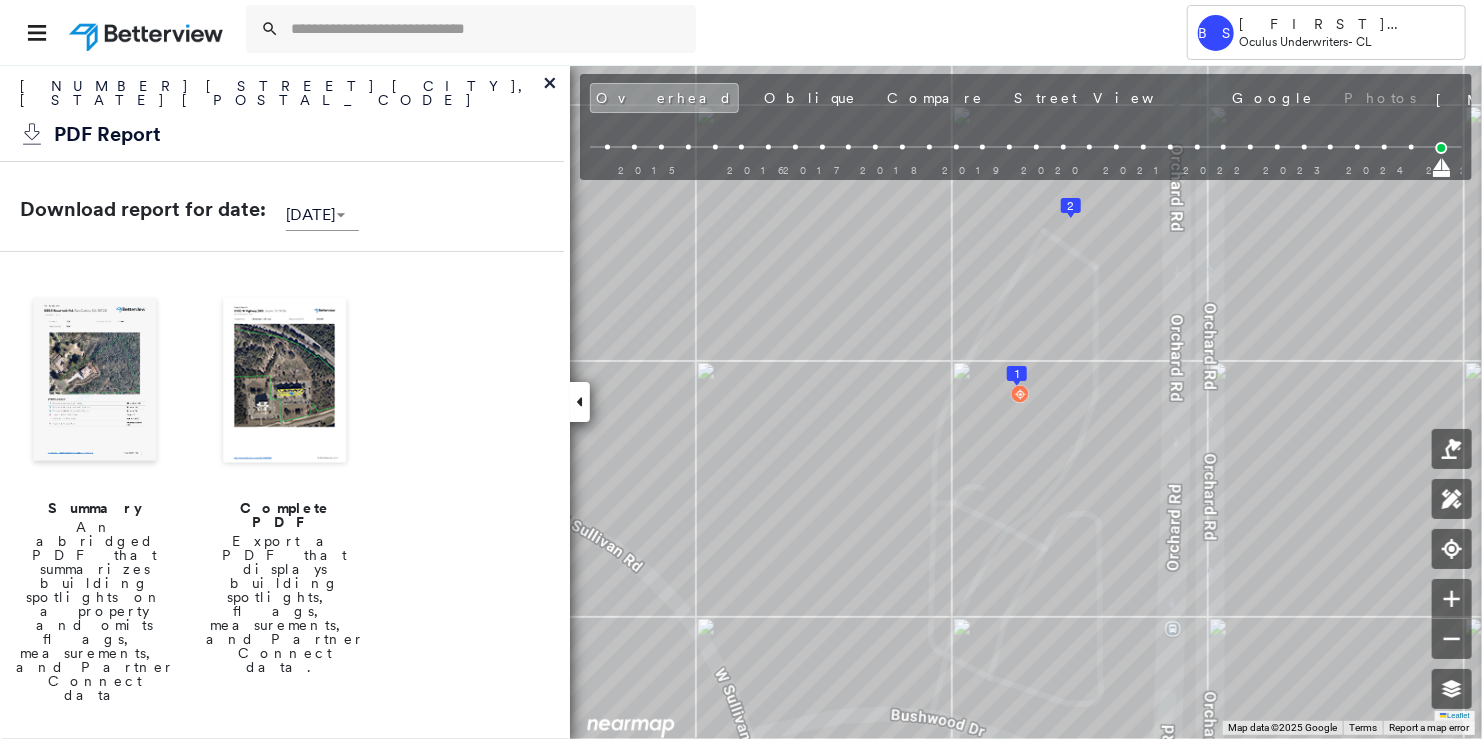 click on "[NUMBER] [STREET] [CITY], [STATE] [POSTAL_CODE]" at bounding box center [282, 98] 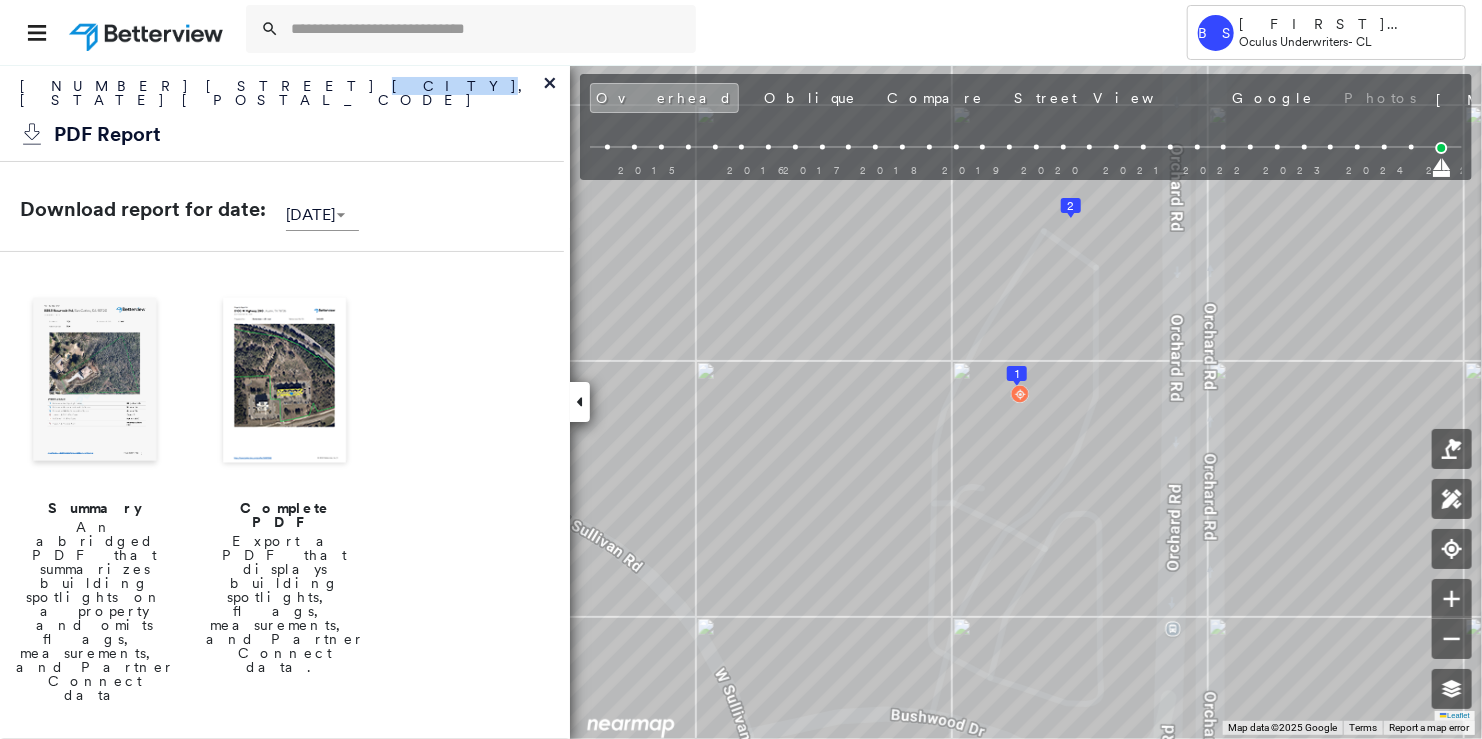 click on "[NUMBER] [STREET] [CITY], [STATE] [POSTAL_CODE]" at bounding box center (282, 98) 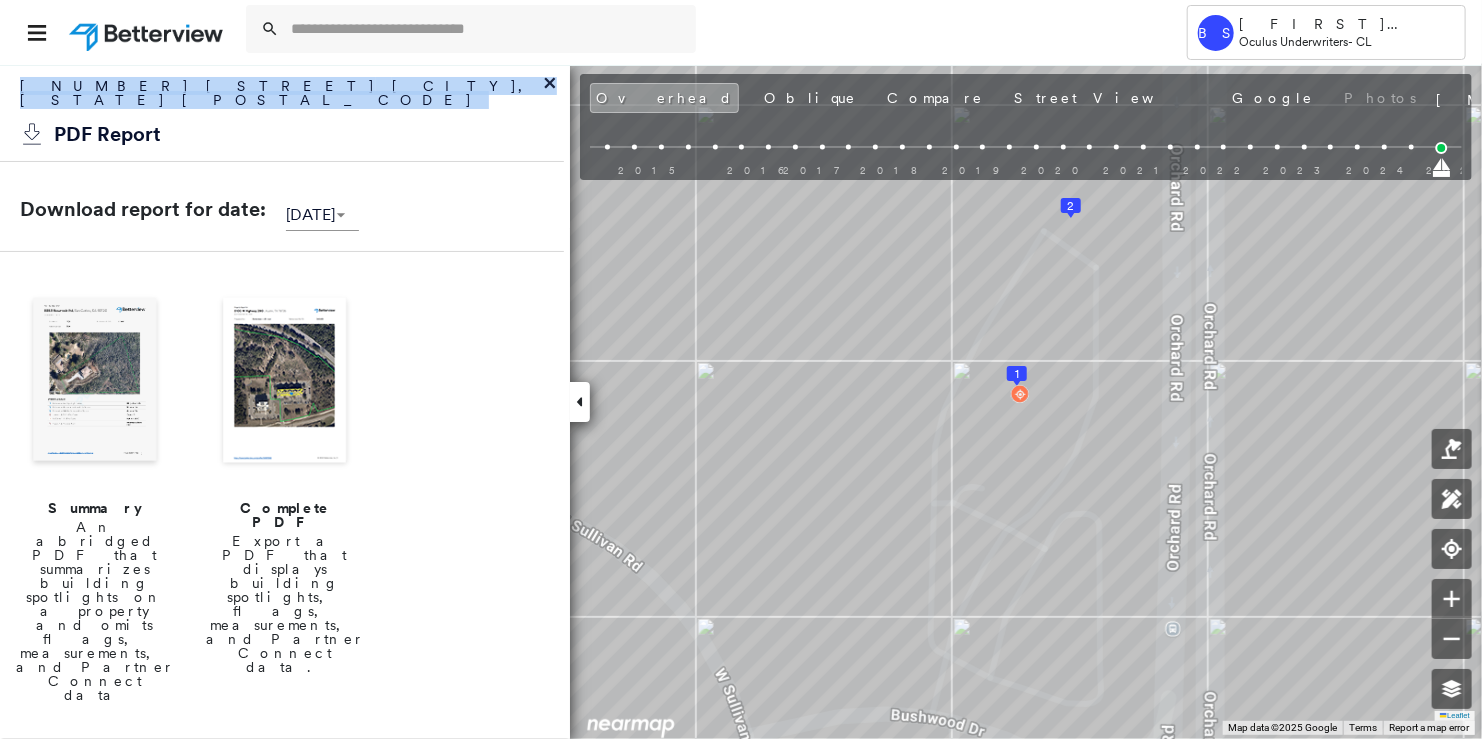 click on "[NUMBER] [STREET] [CITY], [STATE] [POSTAL_CODE]" at bounding box center [282, 98] 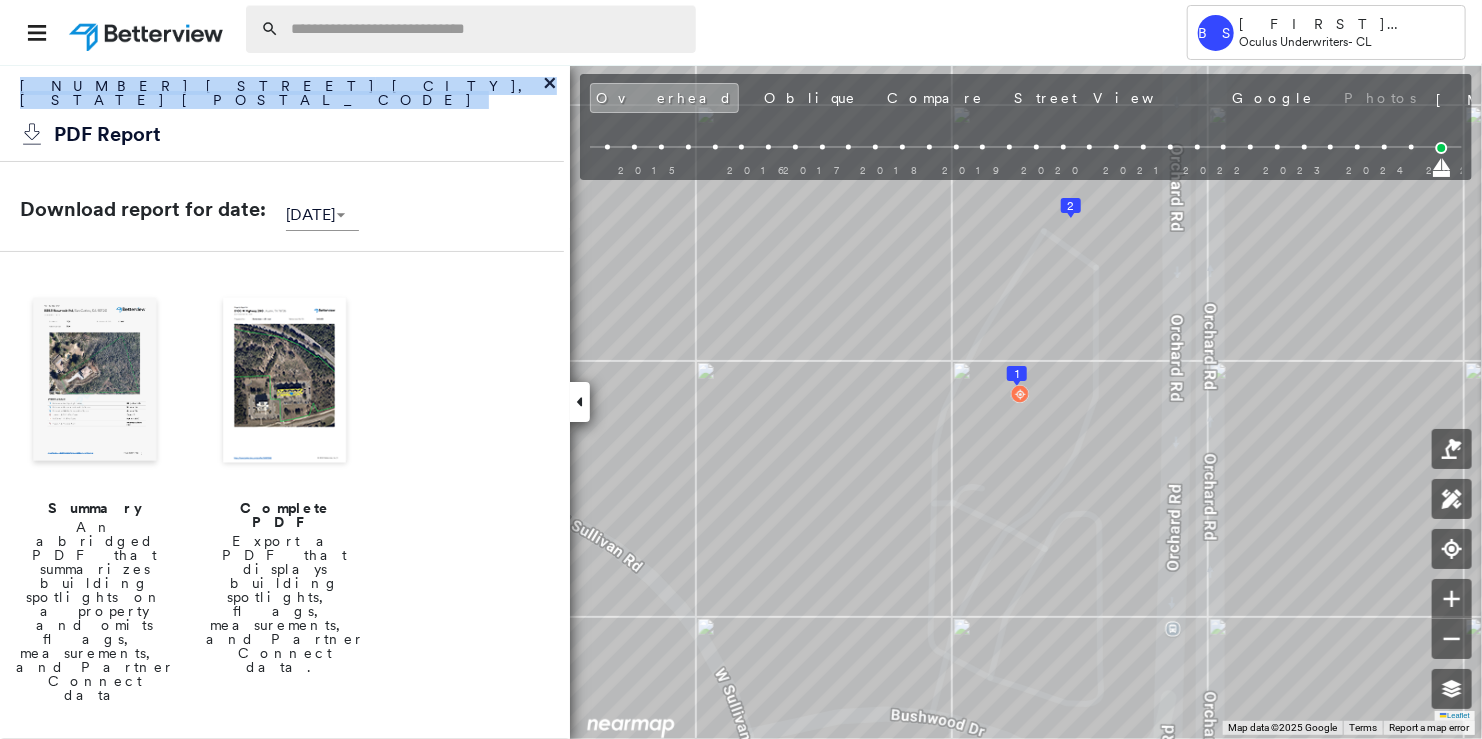 copy on "[NUMBER] [STREET] [CITY], [STATE] [POSTAL_CODE]" 